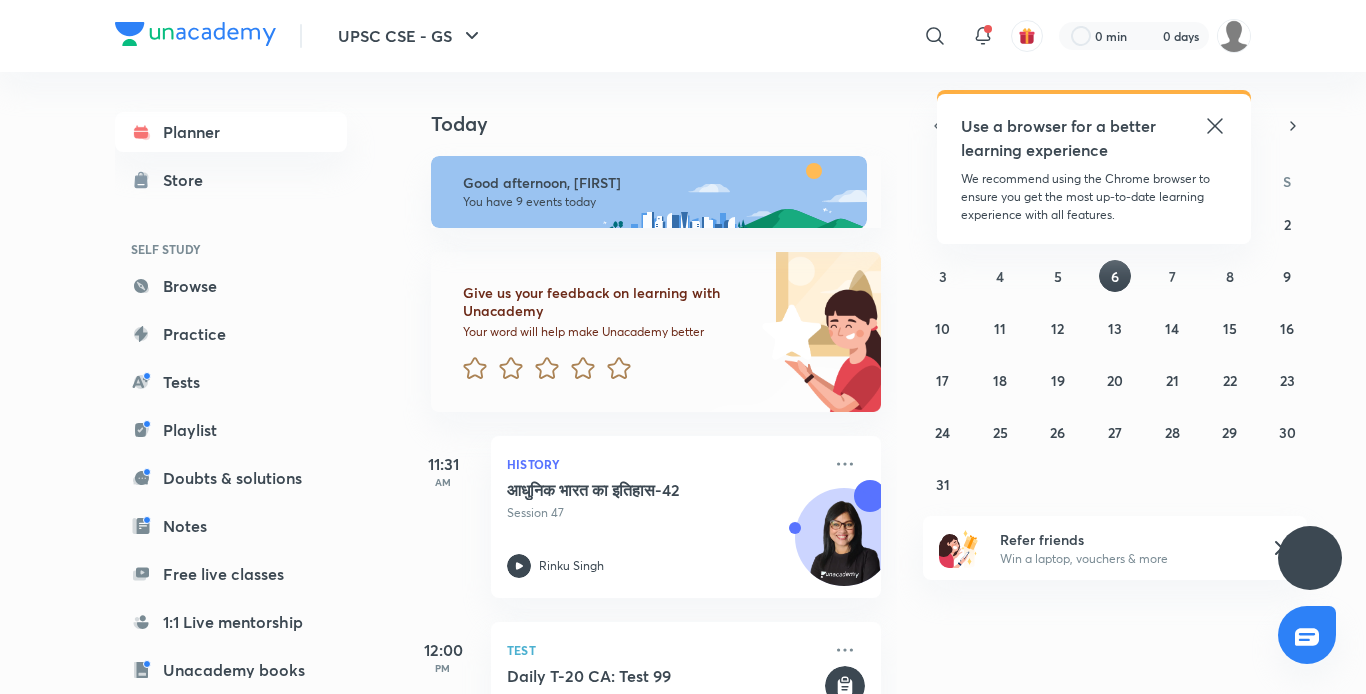 scroll, scrollTop: 0, scrollLeft: 0, axis: both 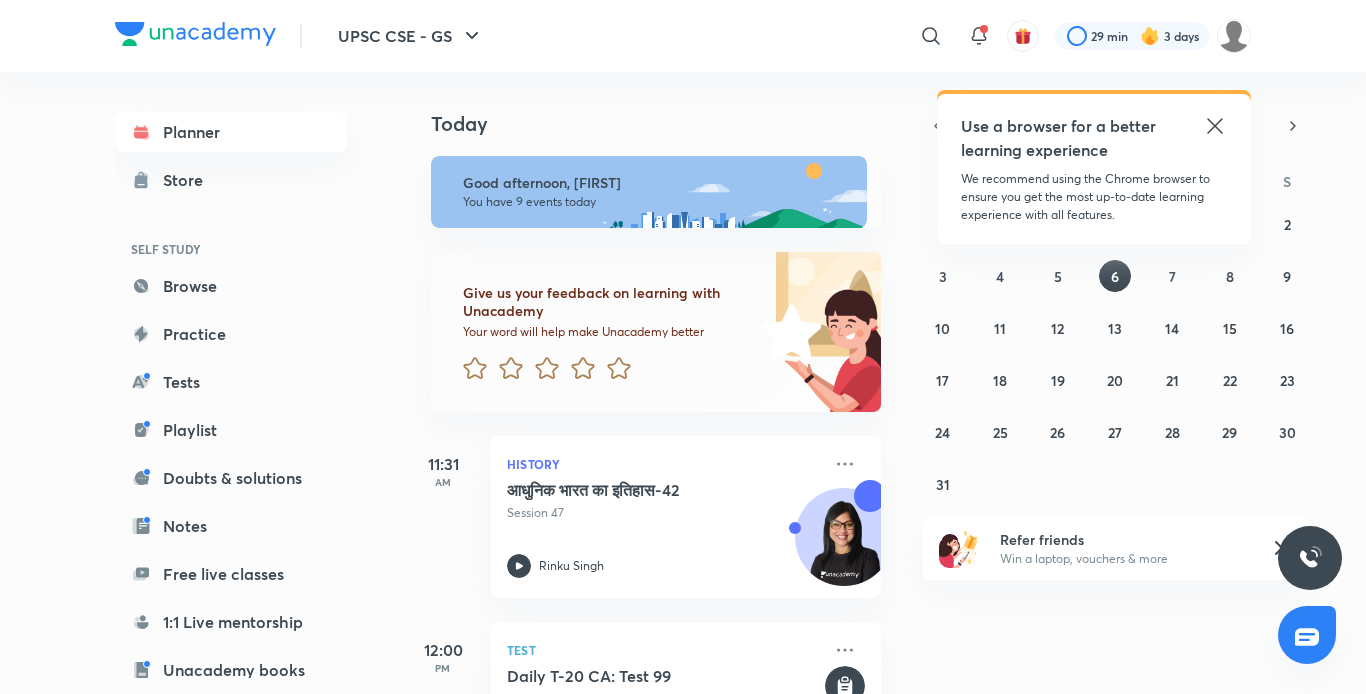 click 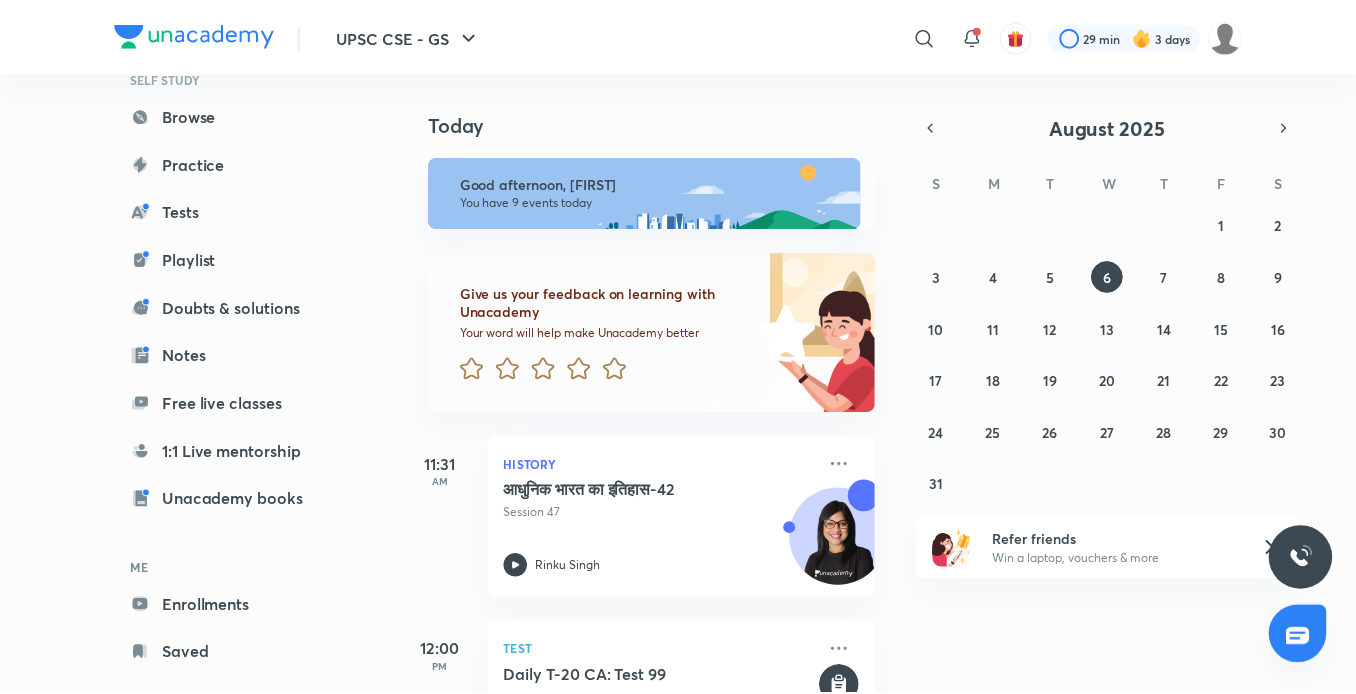 scroll, scrollTop: 206, scrollLeft: 0, axis: vertical 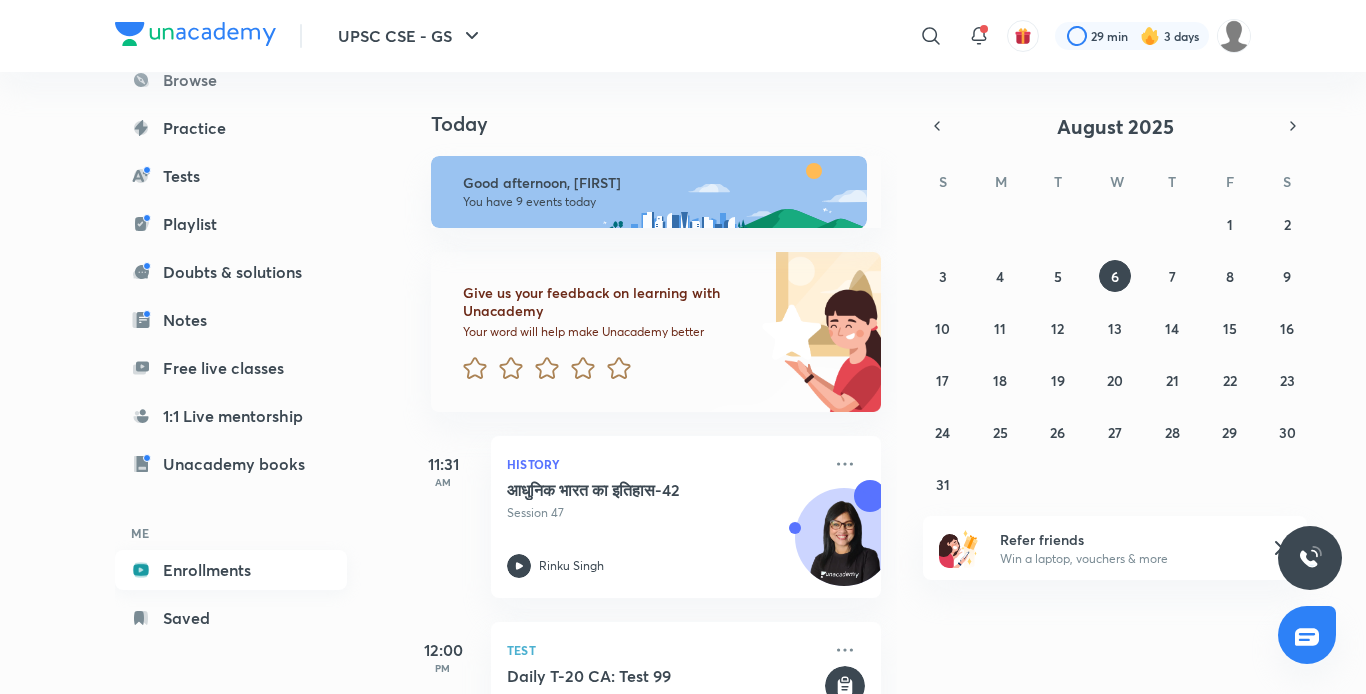 click on "Enrollments" at bounding box center [231, 570] 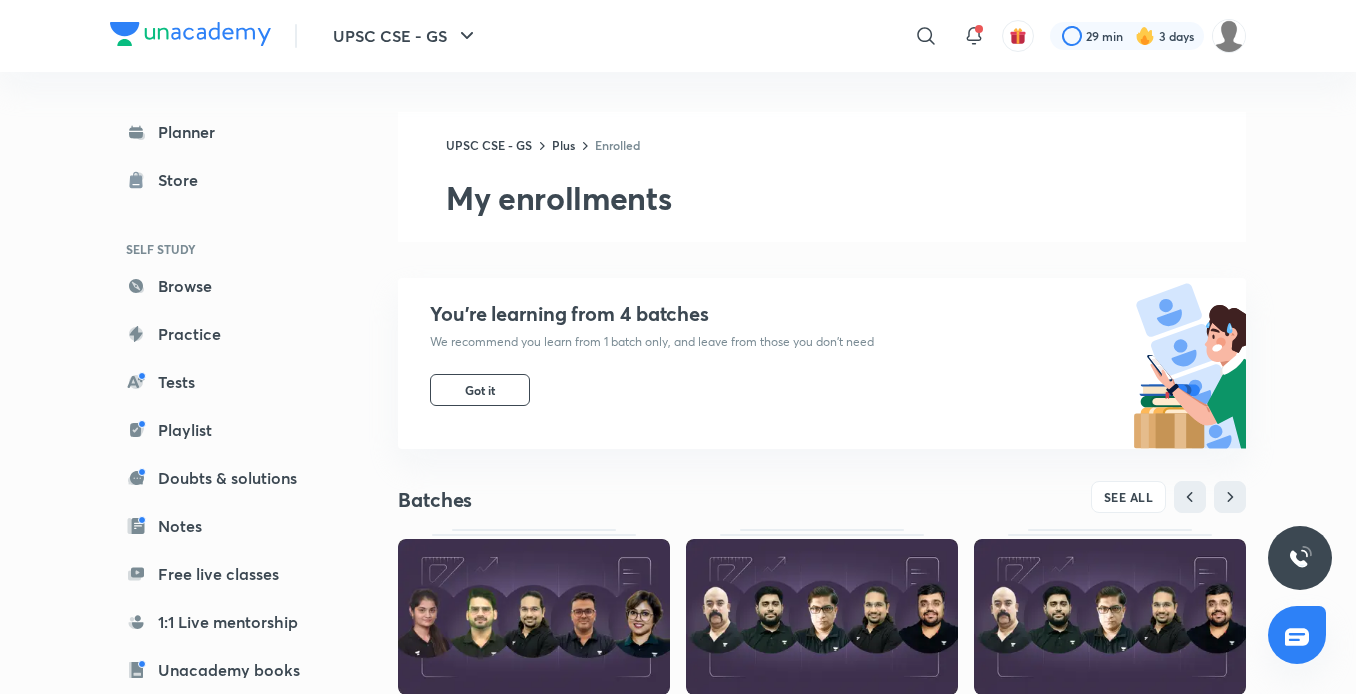 click at bounding box center (1110, 617) 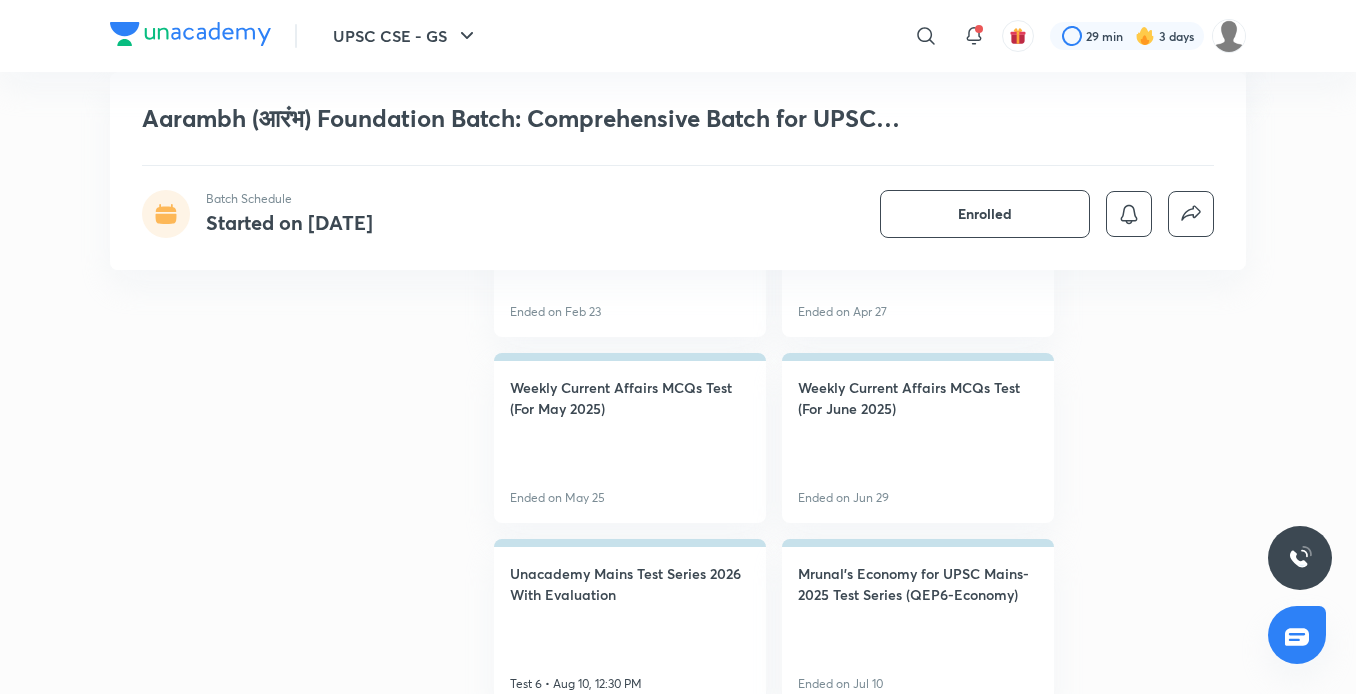scroll, scrollTop: 3254, scrollLeft: 0, axis: vertical 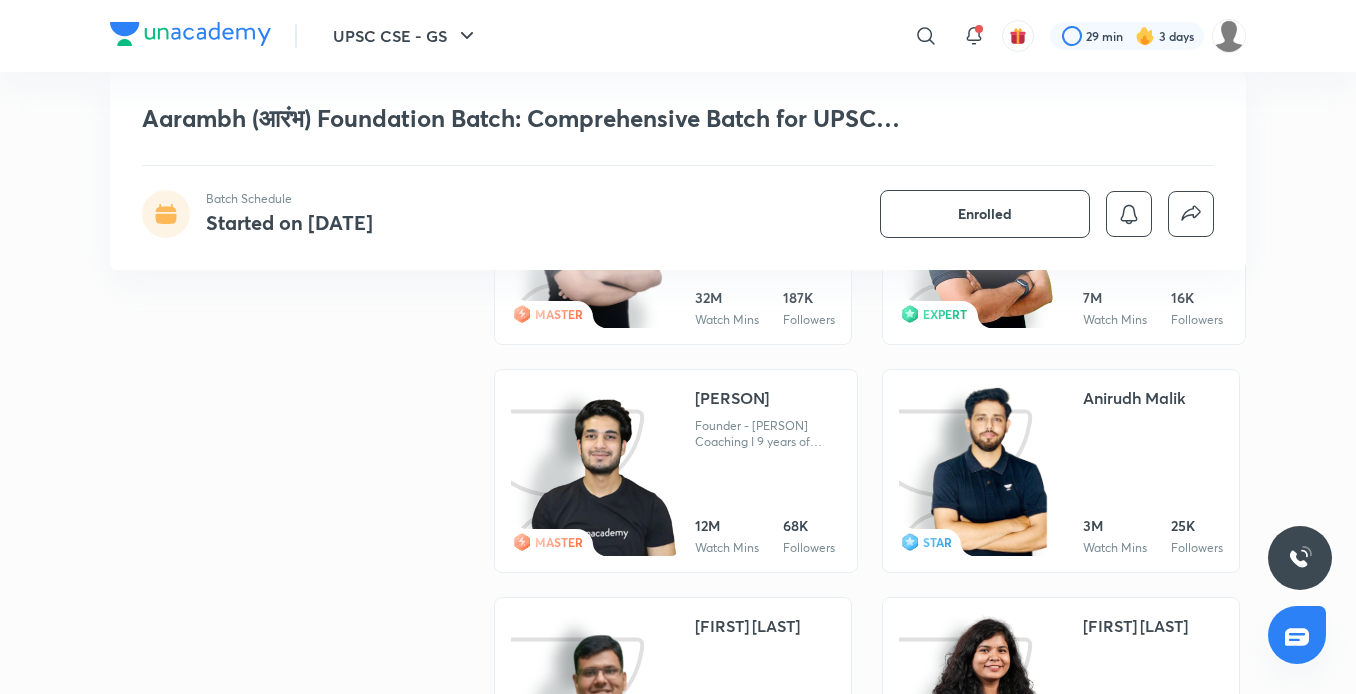 click at bounding box center [602, 478] 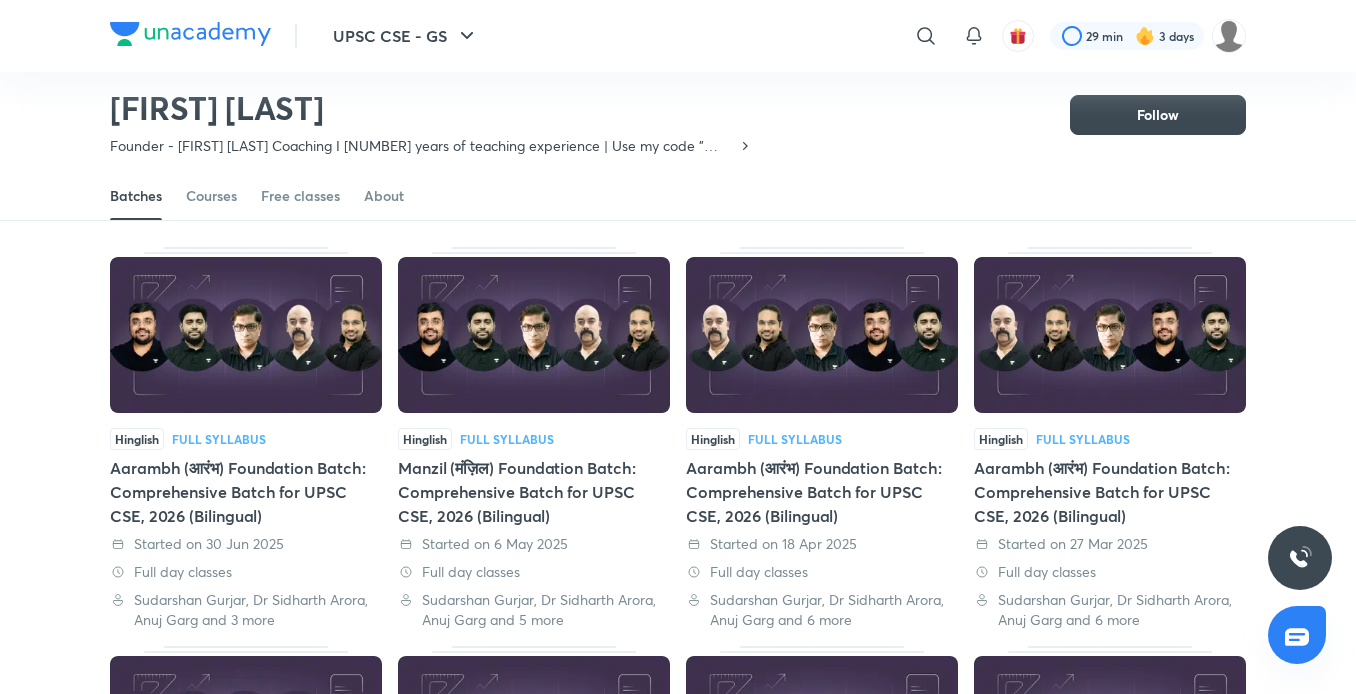scroll, scrollTop: 88, scrollLeft: 0, axis: vertical 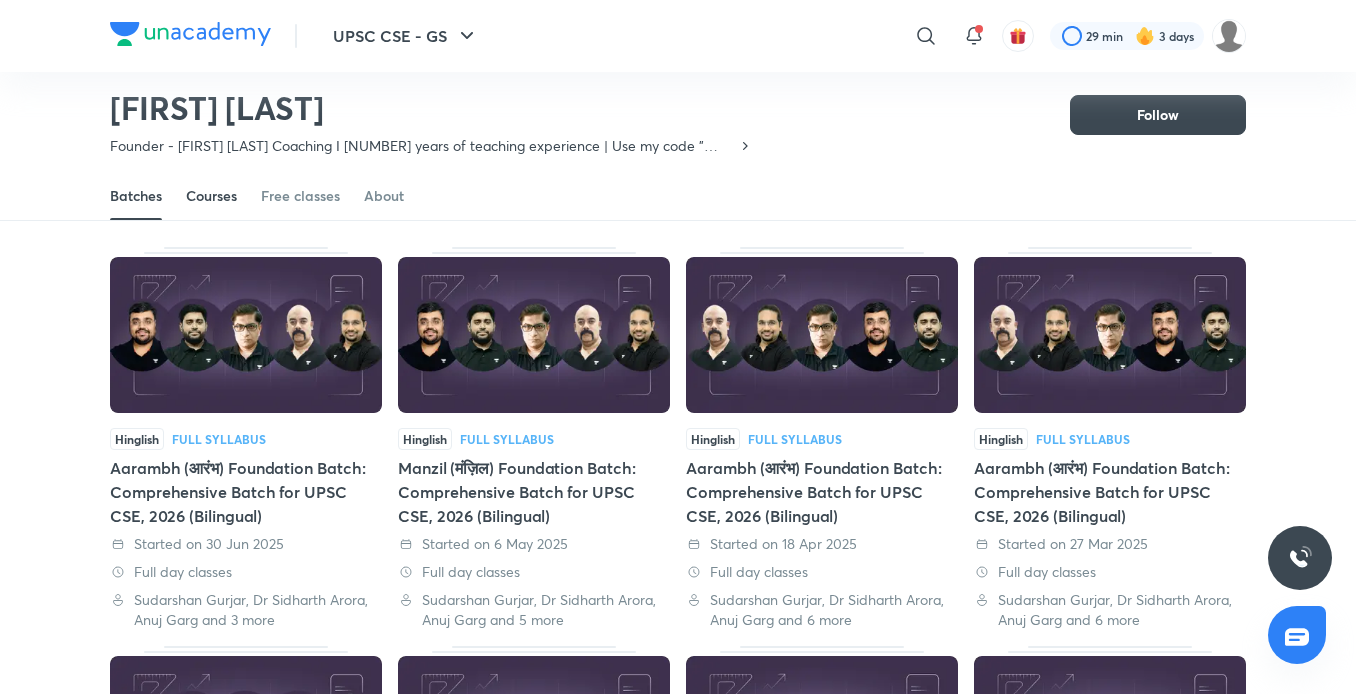 click on "Courses" at bounding box center [211, 196] 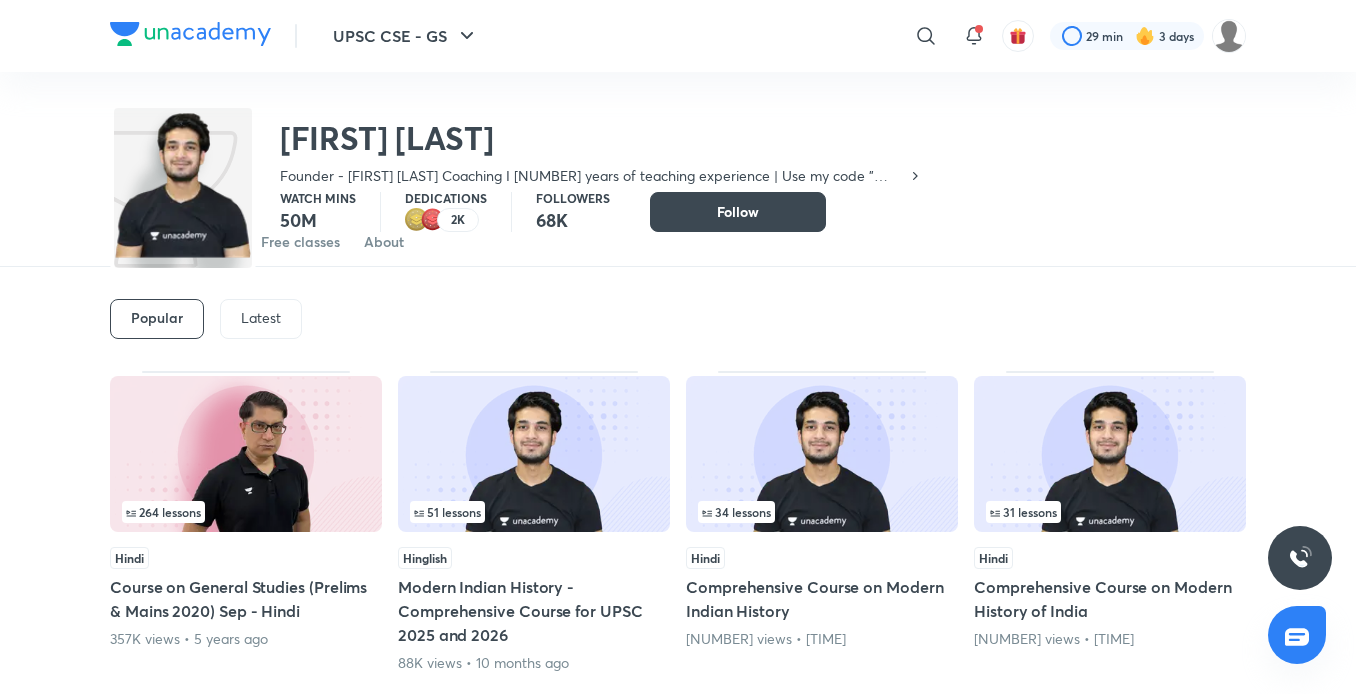 scroll, scrollTop: 0, scrollLeft: 0, axis: both 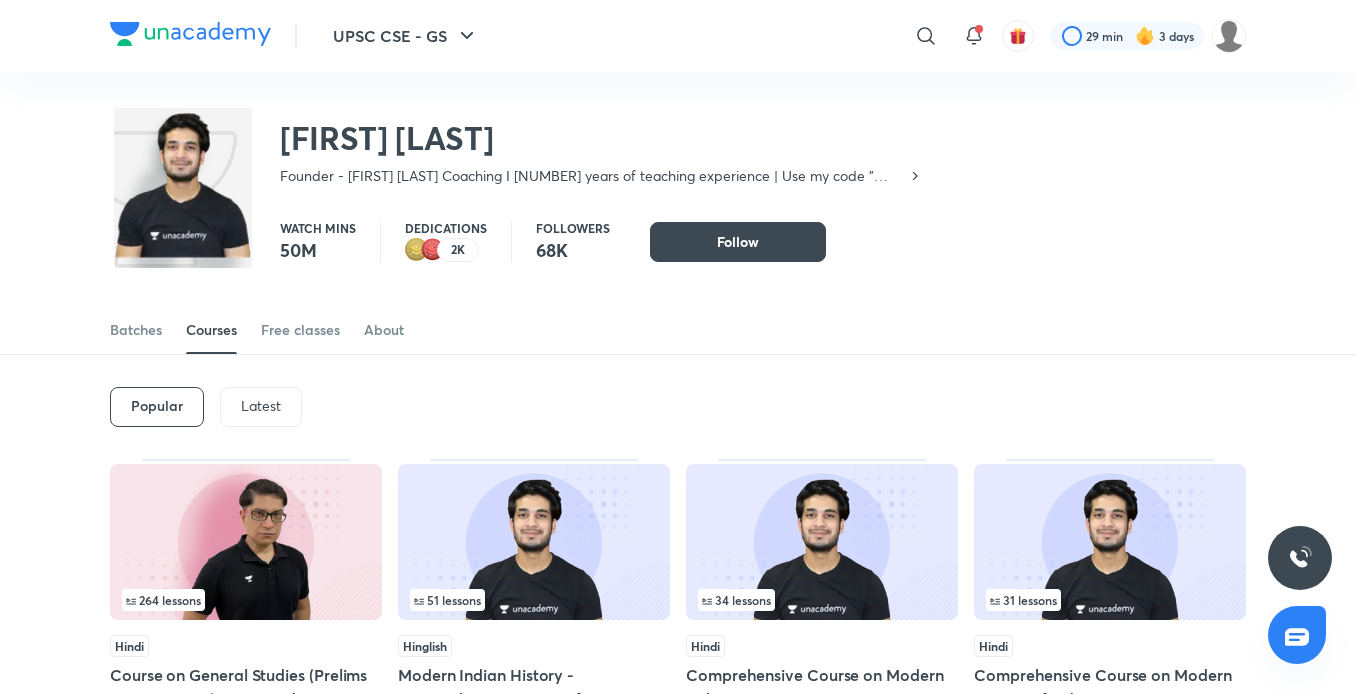 click on "Latest" at bounding box center [261, 406] 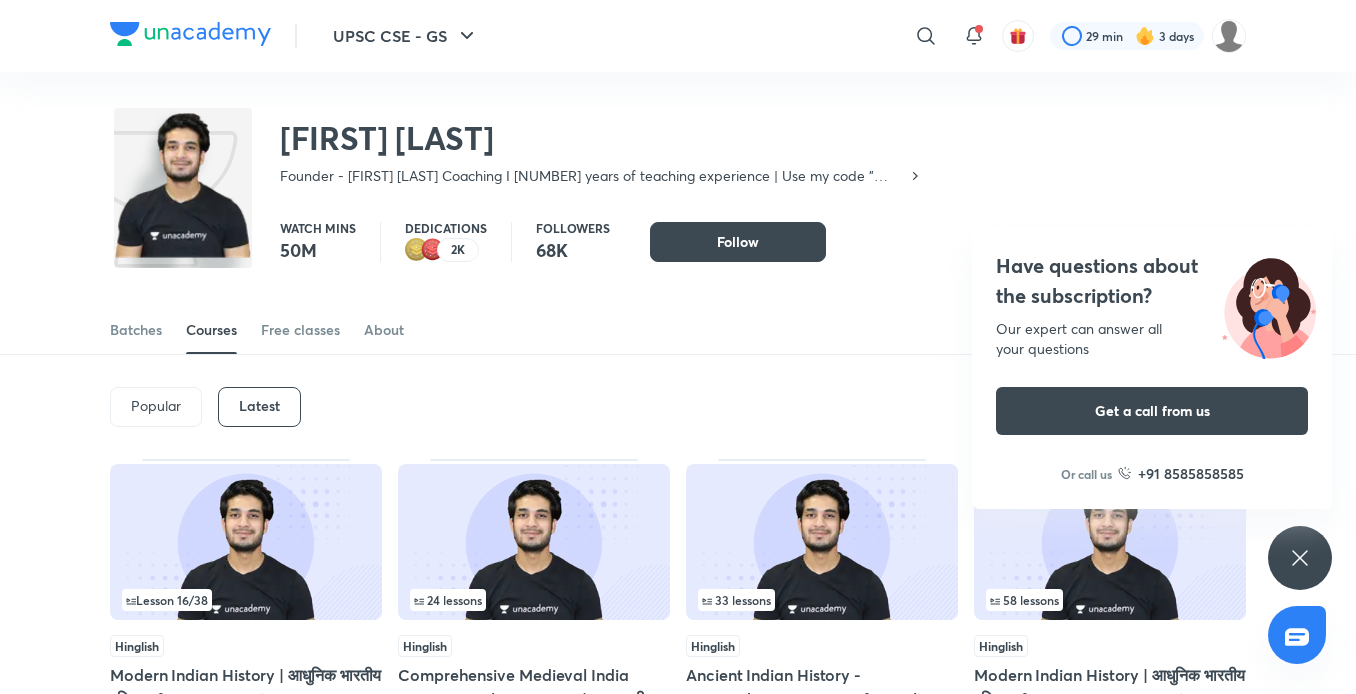 click on "Popular Latest" at bounding box center (678, 407) 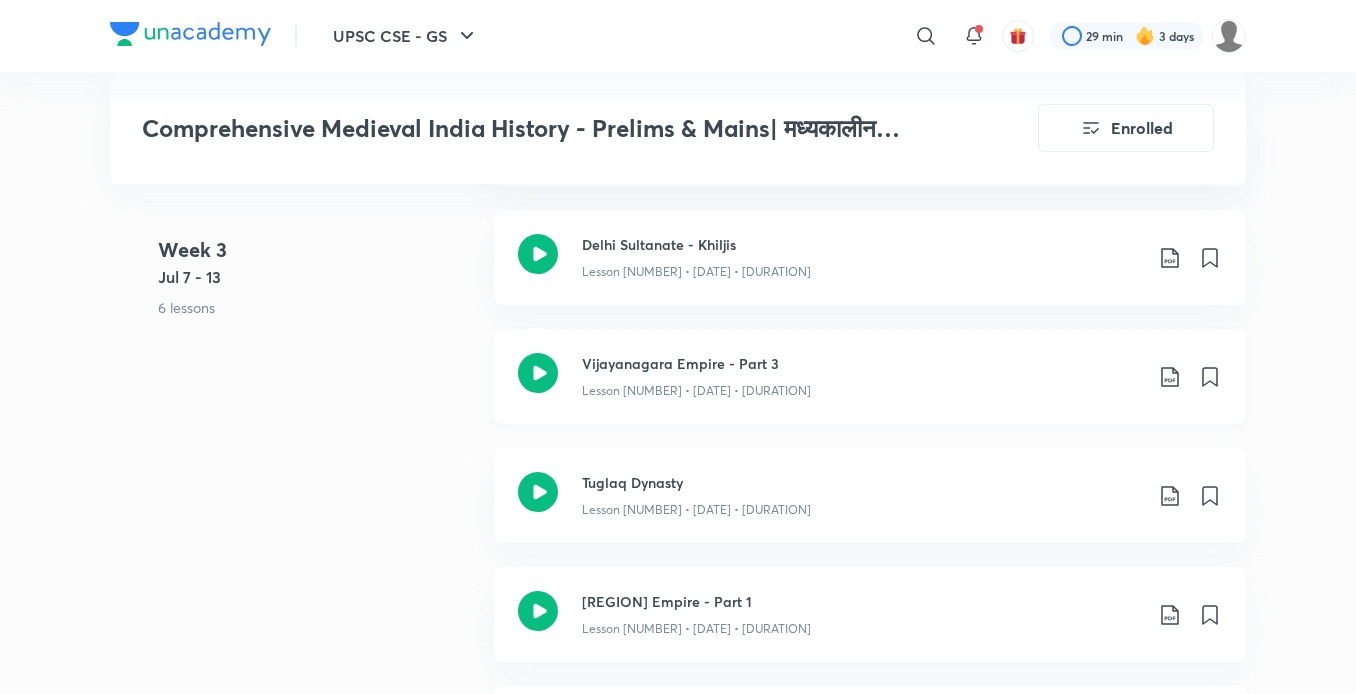 scroll, scrollTop: 2800, scrollLeft: 0, axis: vertical 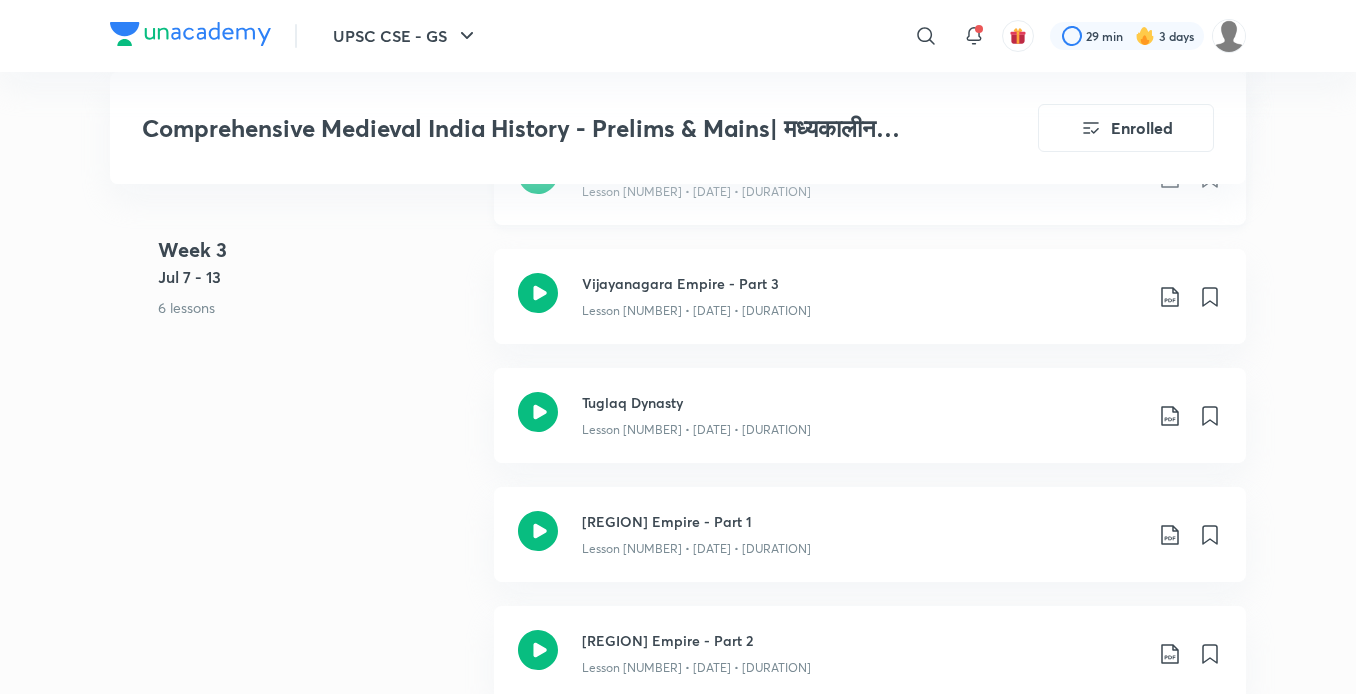 click on "Lesson [NUMBER]  •  [DATE]  •  [DURATION]" at bounding box center [696, 192] 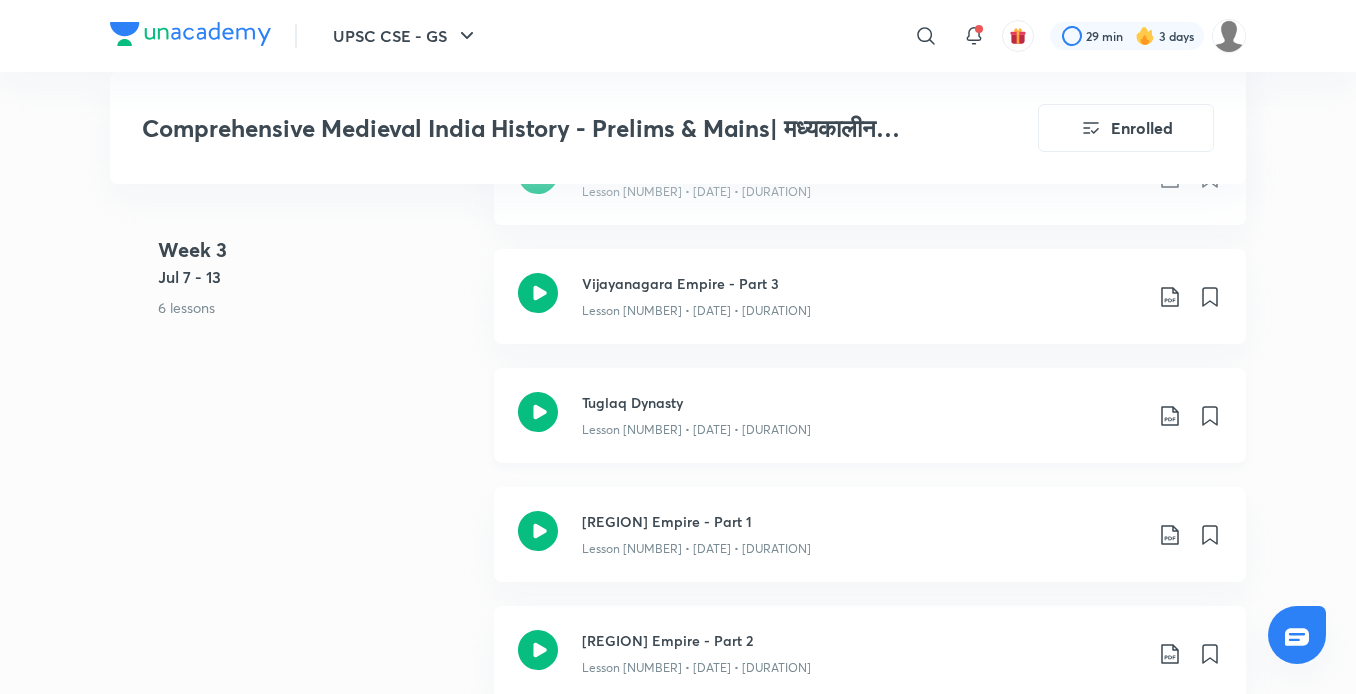 click on "Lesson [NUMBER]  •  [DATE]  •  [DURATION]" at bounding box center (696, 430) 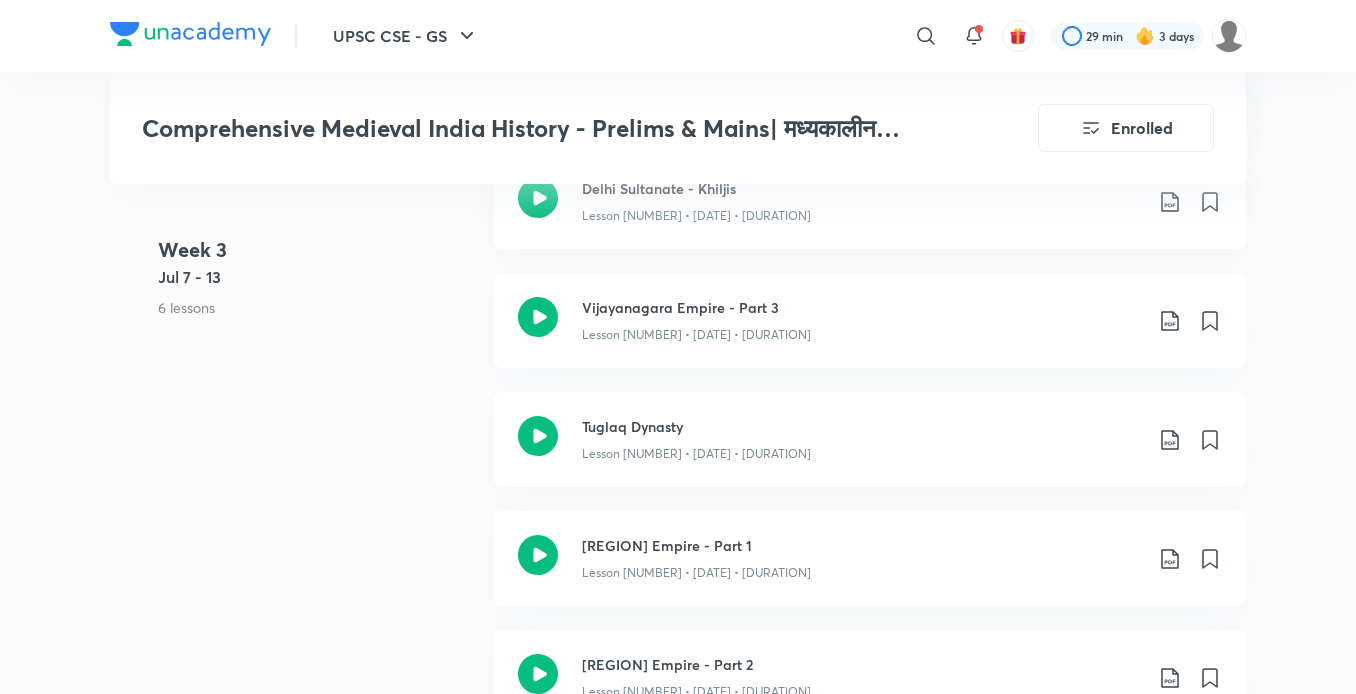scroll, scrollTop: 2634, scrollLeft: 0, axis: vertical 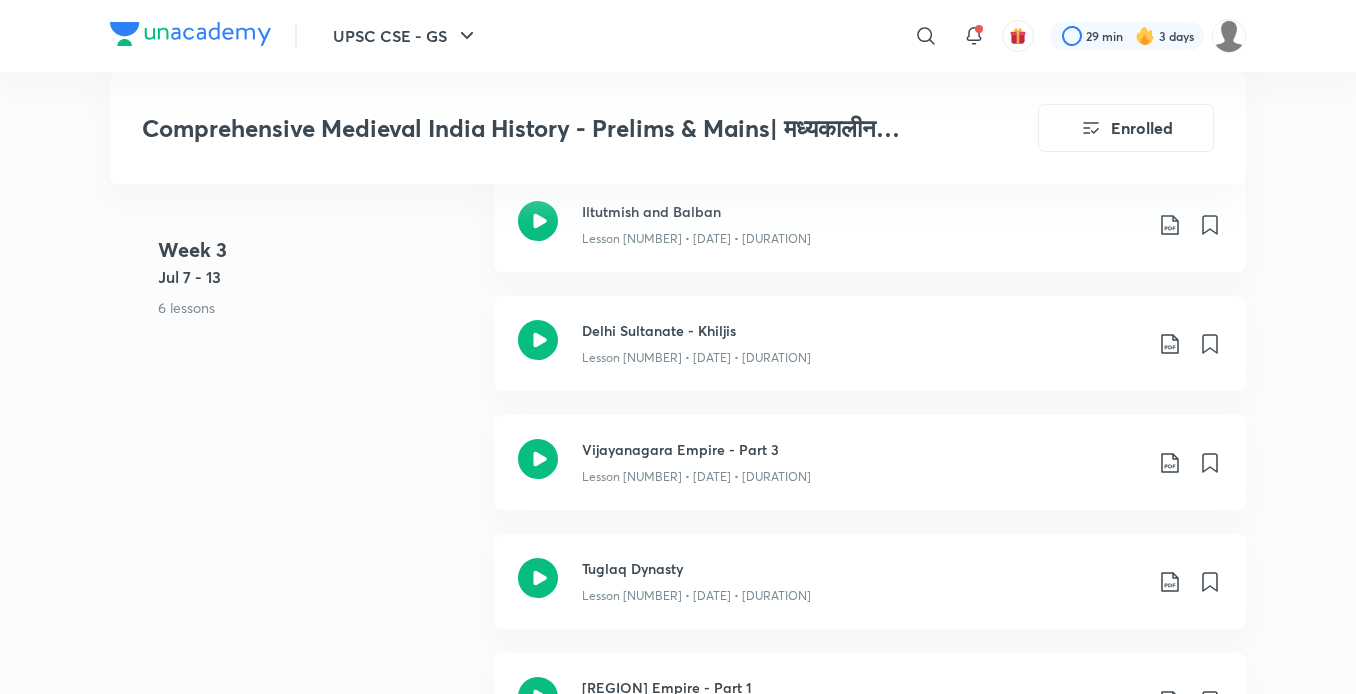 click at bounding box center [678, 347] 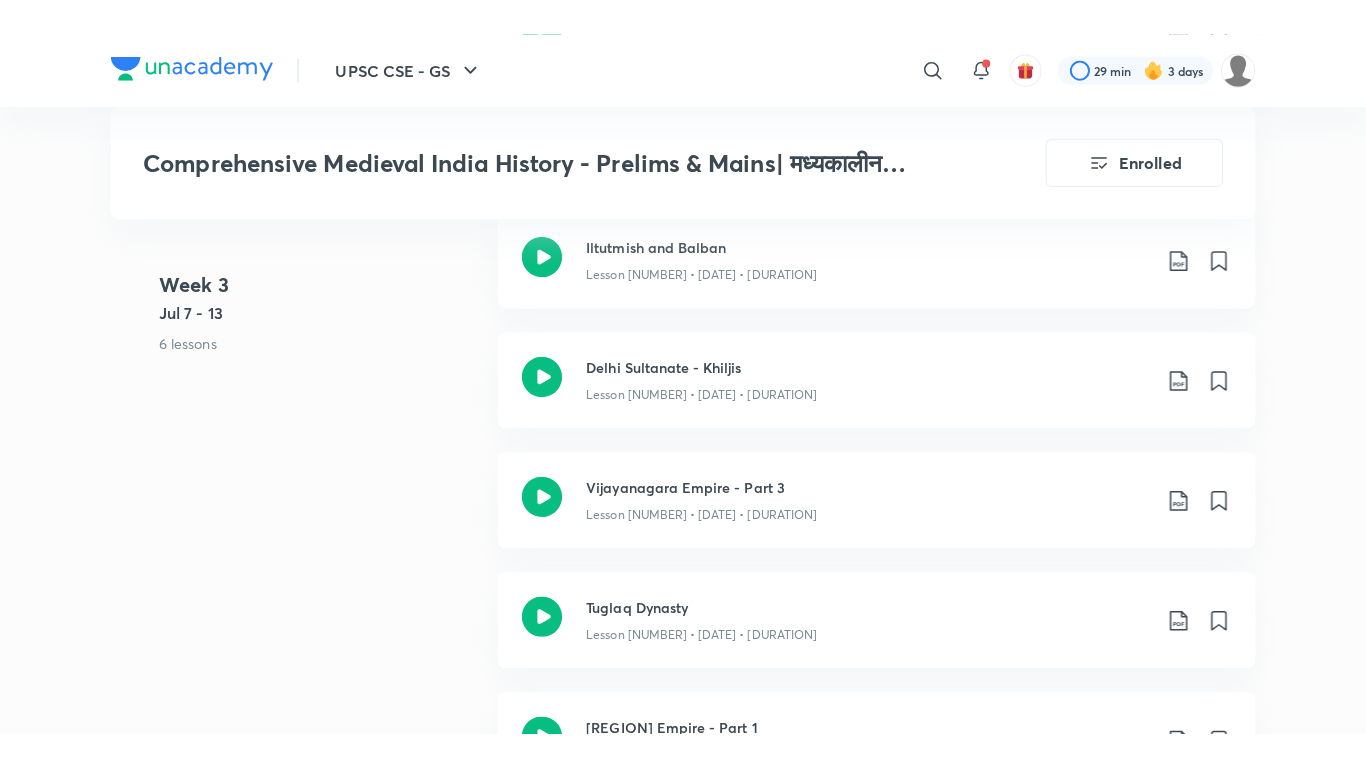 scroll, scrollTop: 2800, scrollLeft: 0, axis: vertical 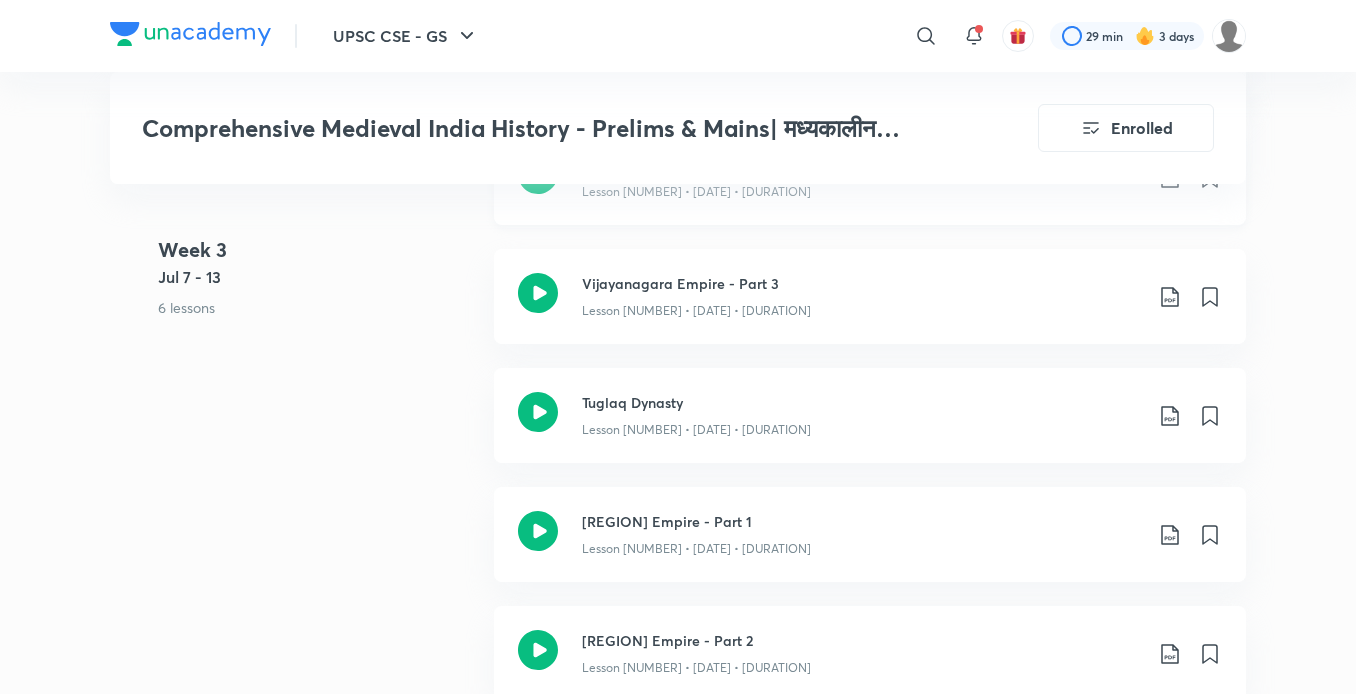 click on "Lesson [NUMBER]  •  [DATE]  •  [DURATION]" at bounding box center (862, 188) 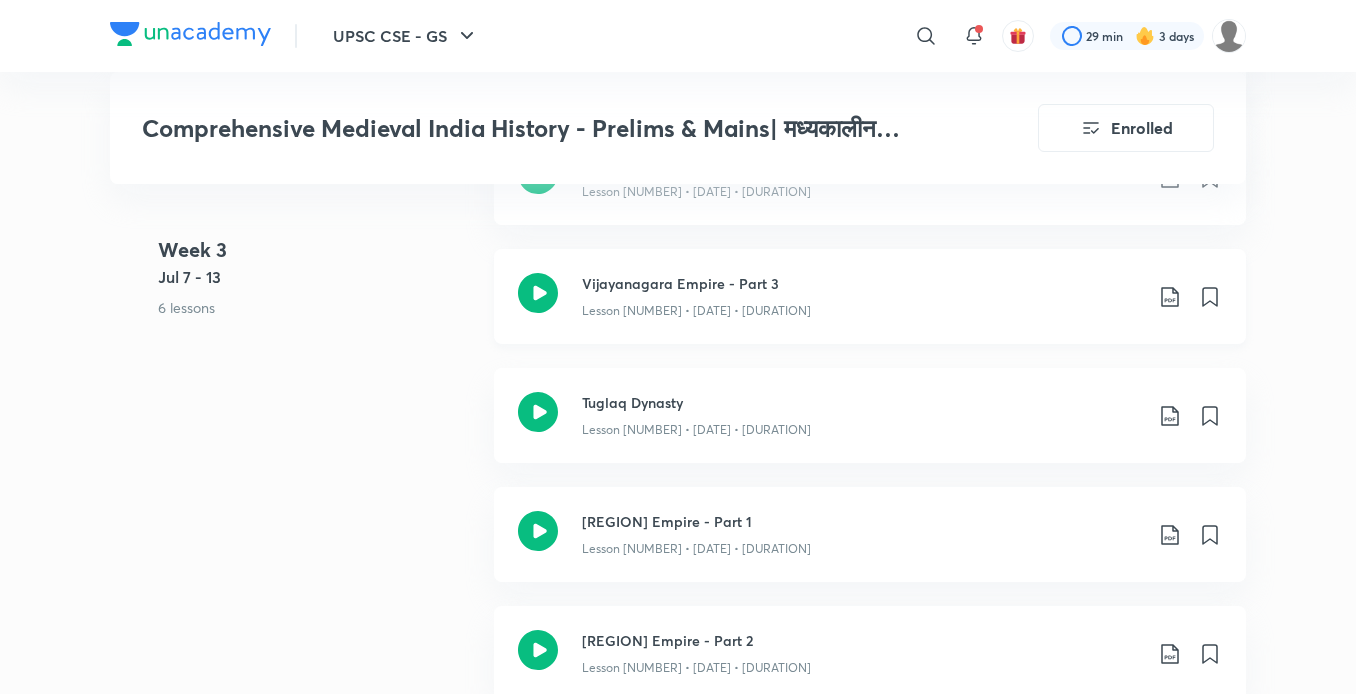 click on "Lesson [NUMBER]  •  [DATE]  •  [DURATION]" at bounding box center (862, -1565) 